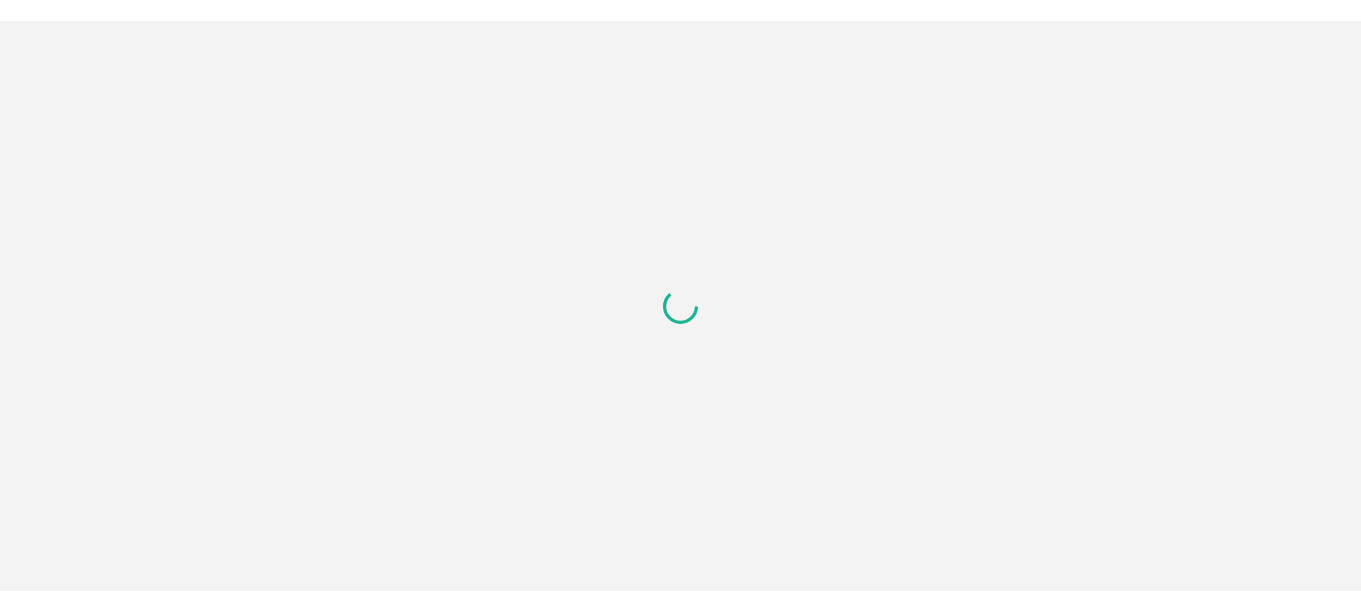 scroll, scrollTop: 0, scrollLeft: 0, axis: both 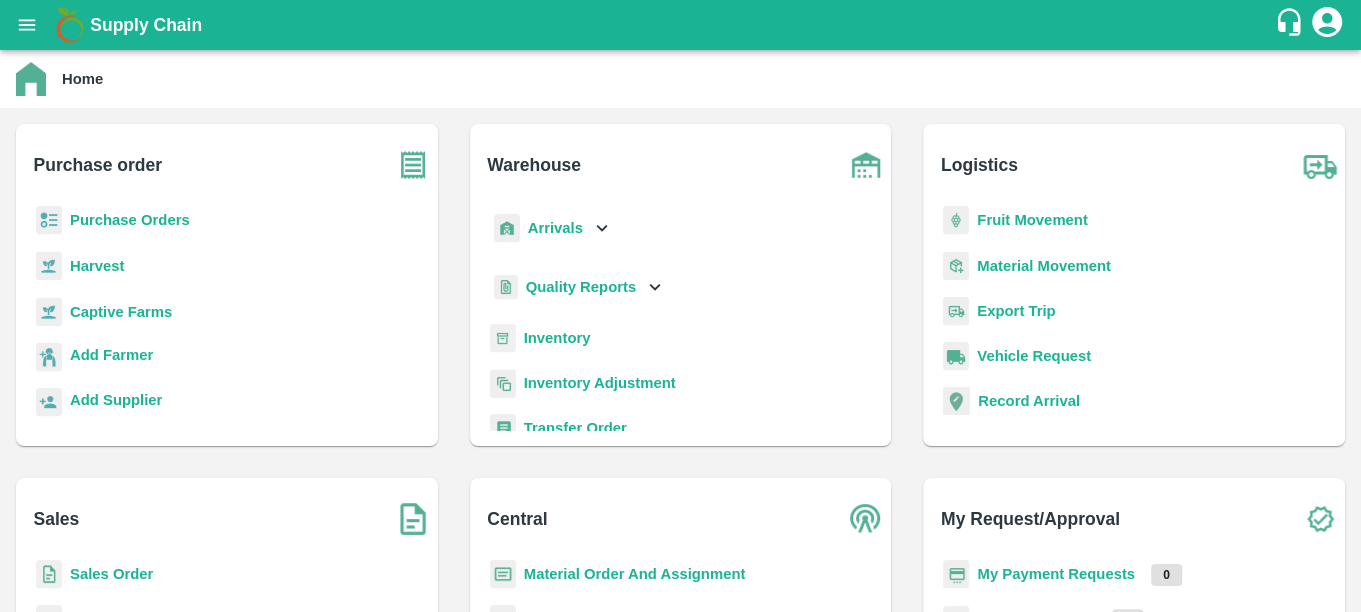 click on "Purchase Orders" at bounding box center [130, 220] 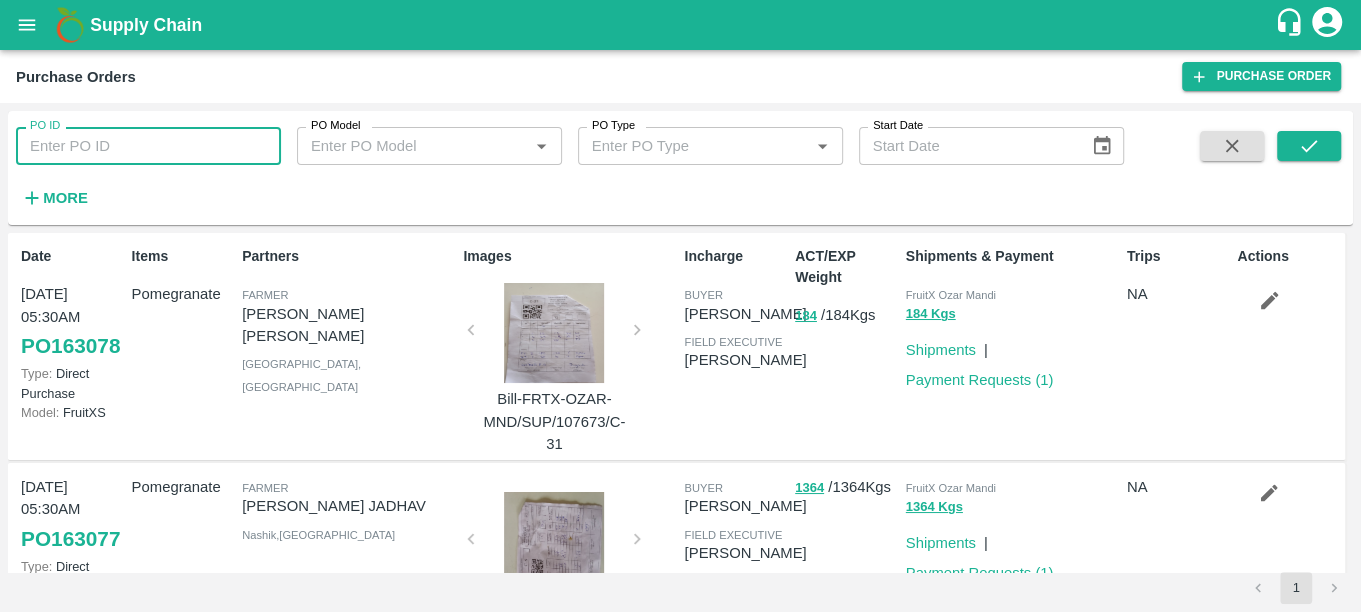 click on "PO ID" at bounding box center [148, 146] 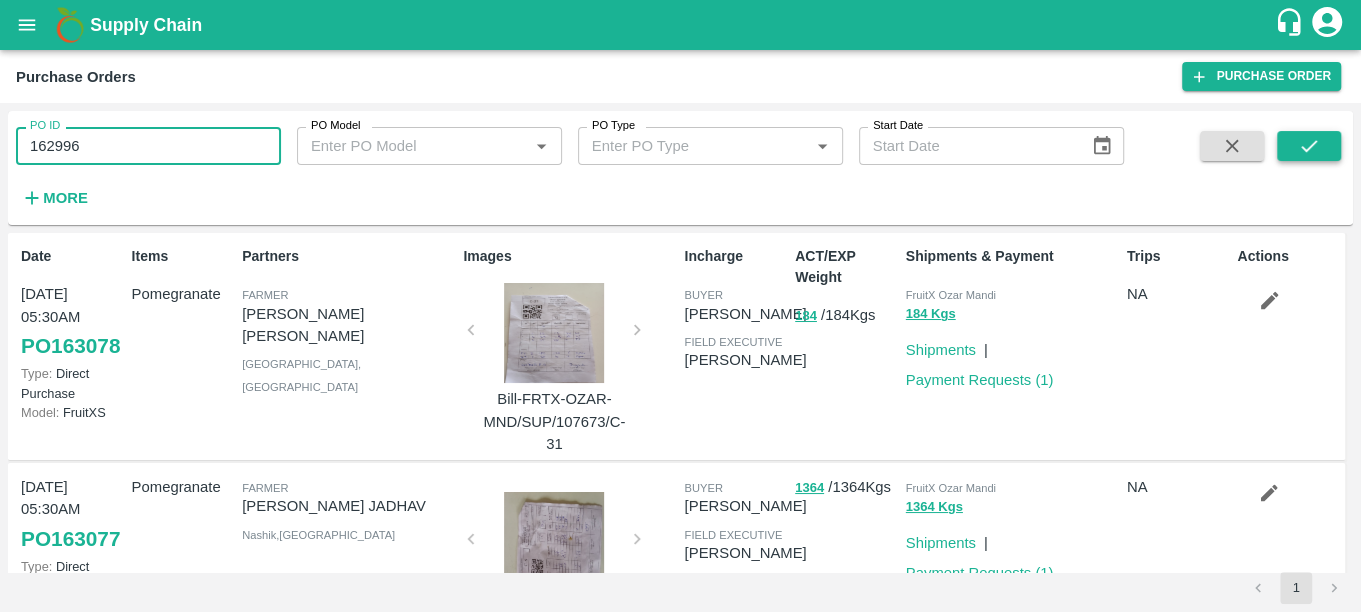 click at bounding box center [1309, 146] 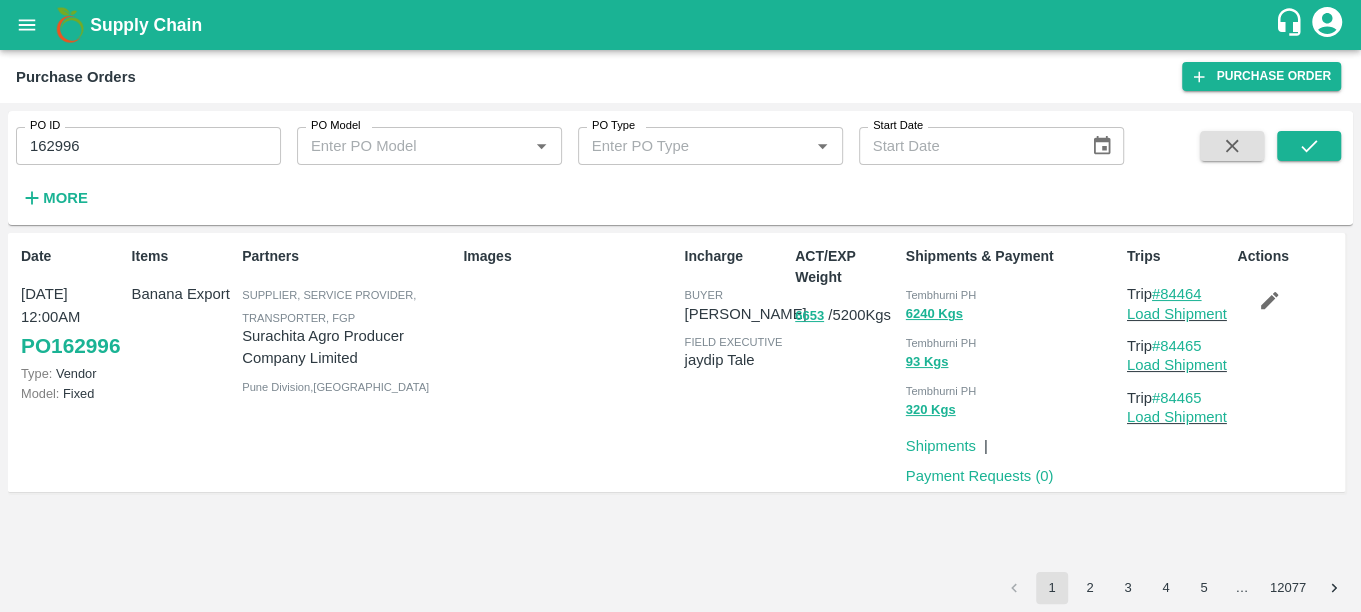 click on "#84464" at bounding box center (1177, 294) 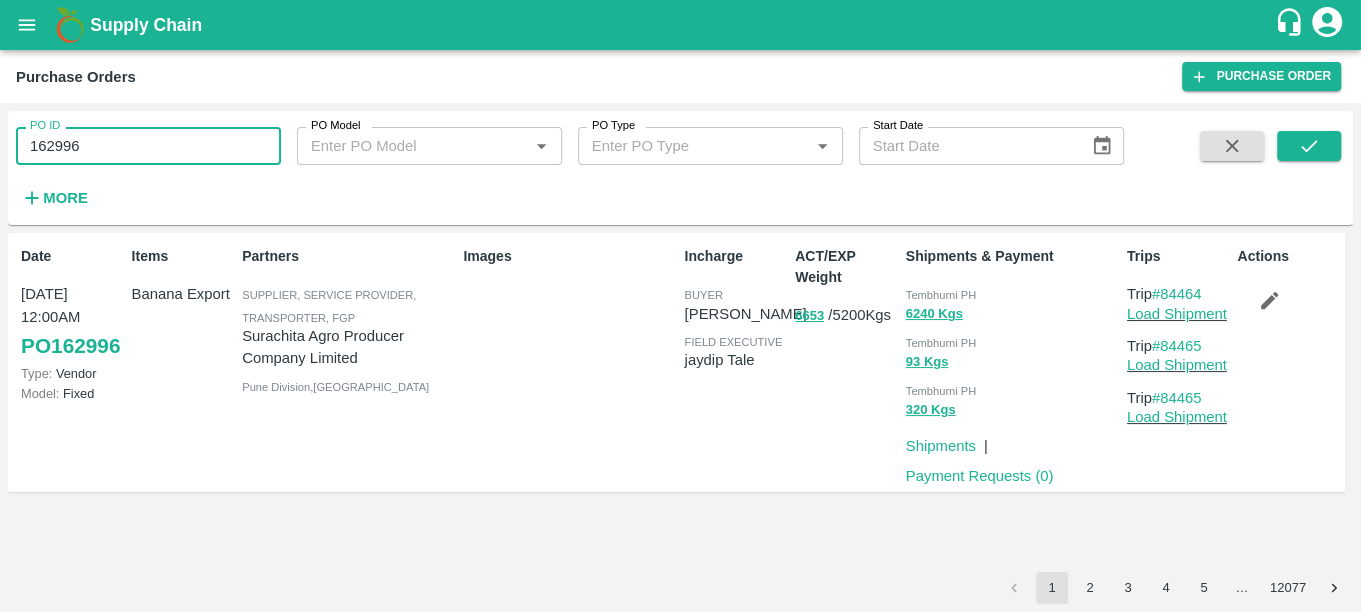 drag, startPoint x: 89, startPoint y: 149, endPoint x: 22, endPoint y: 146, distance: 67.06713 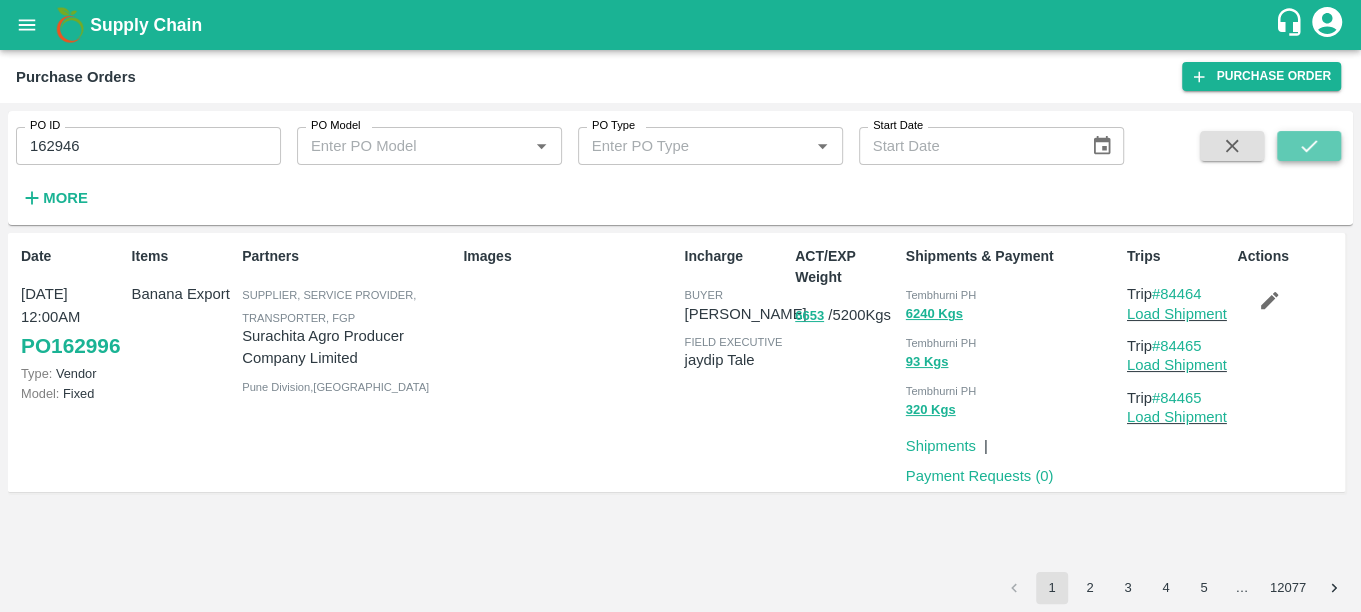 click 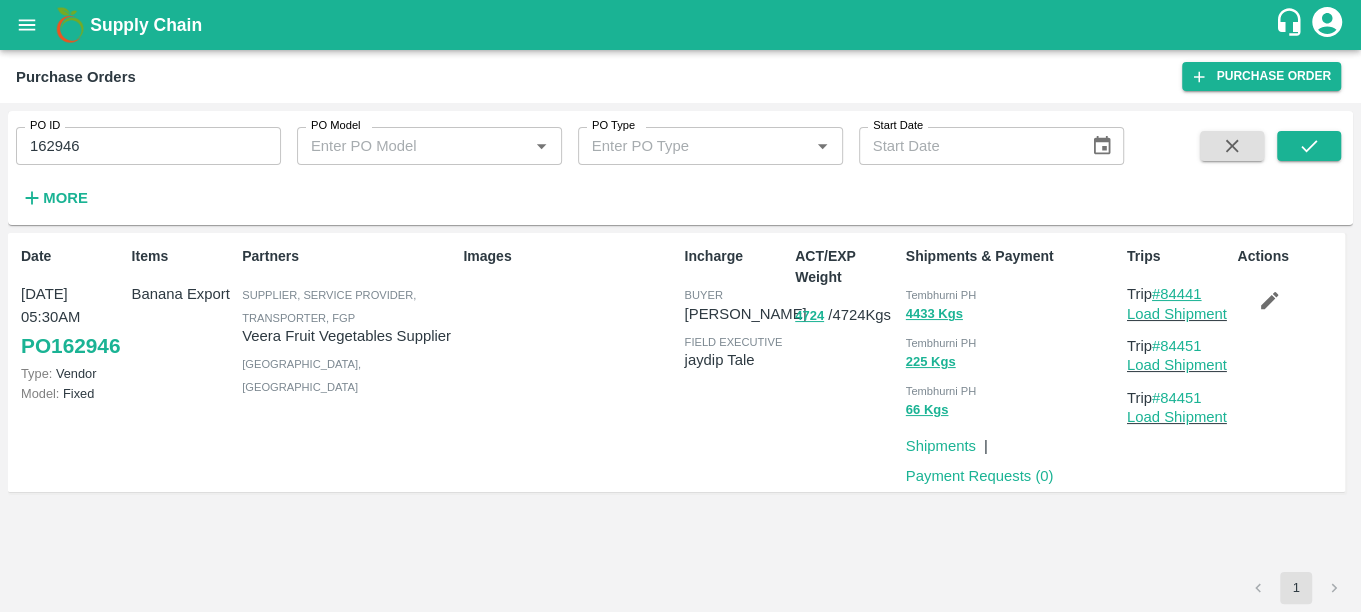 click on "#84441" at bounding box center [1177, 294] 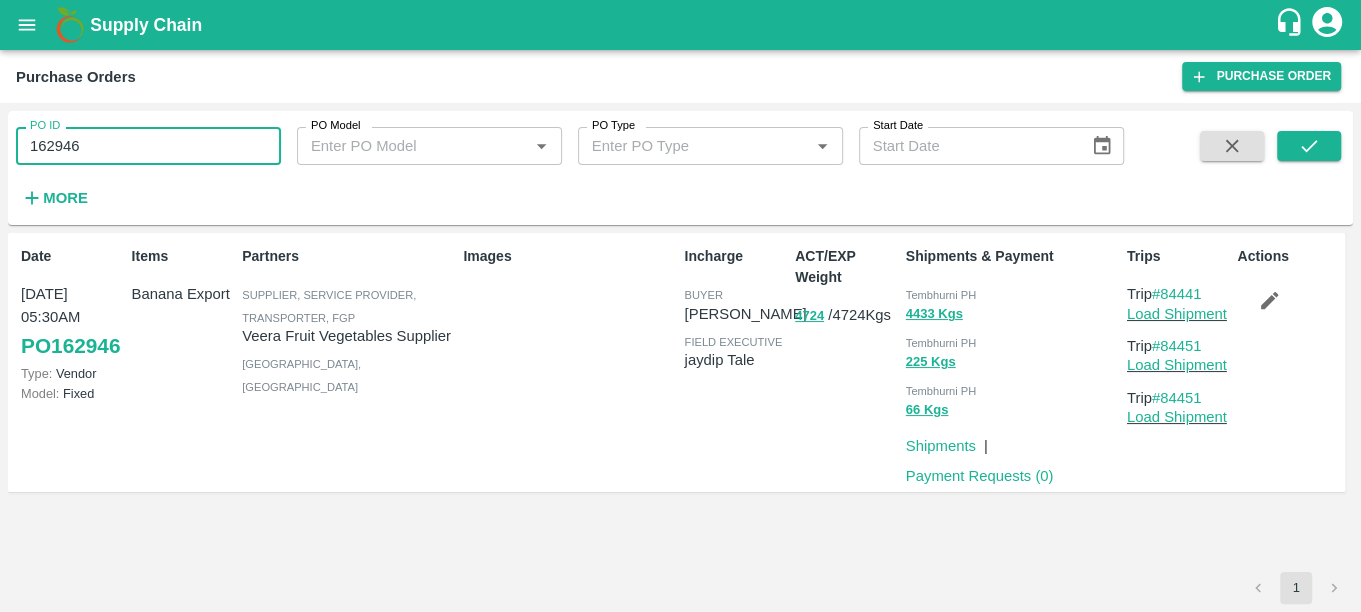 drag, startPoint x: 92, startPoint y: 149, endPoint x: -6, endPoint y: 146, distance: 98.045906 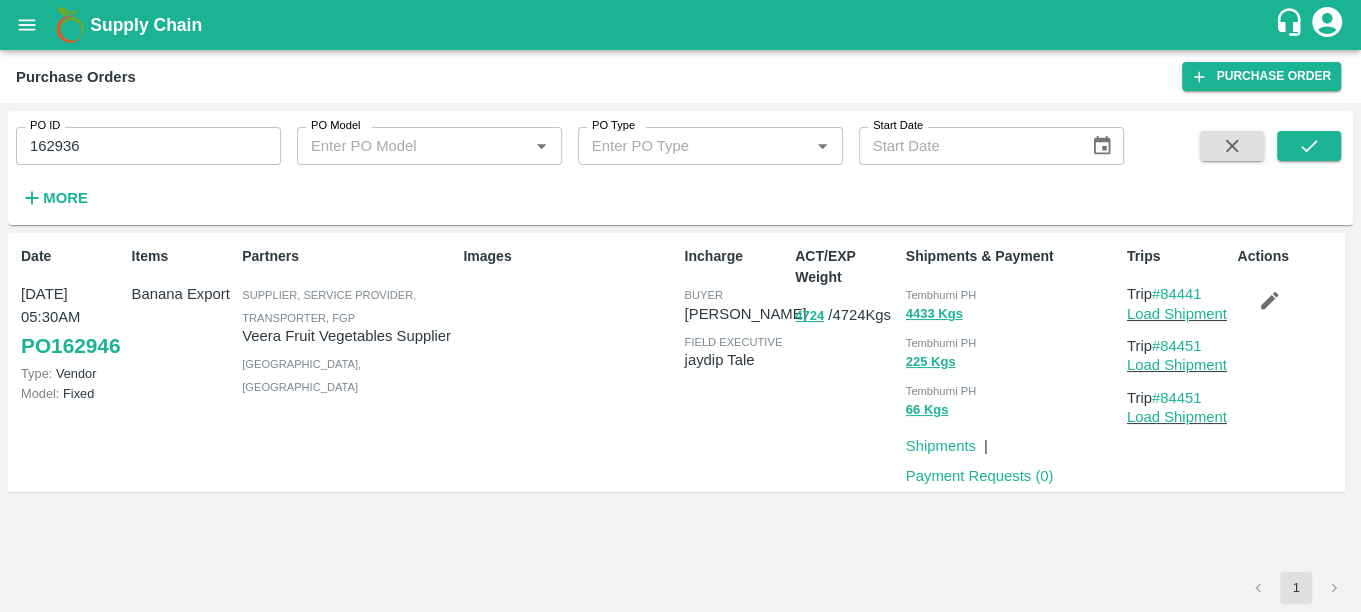 click at bounding box center (1309, 172) 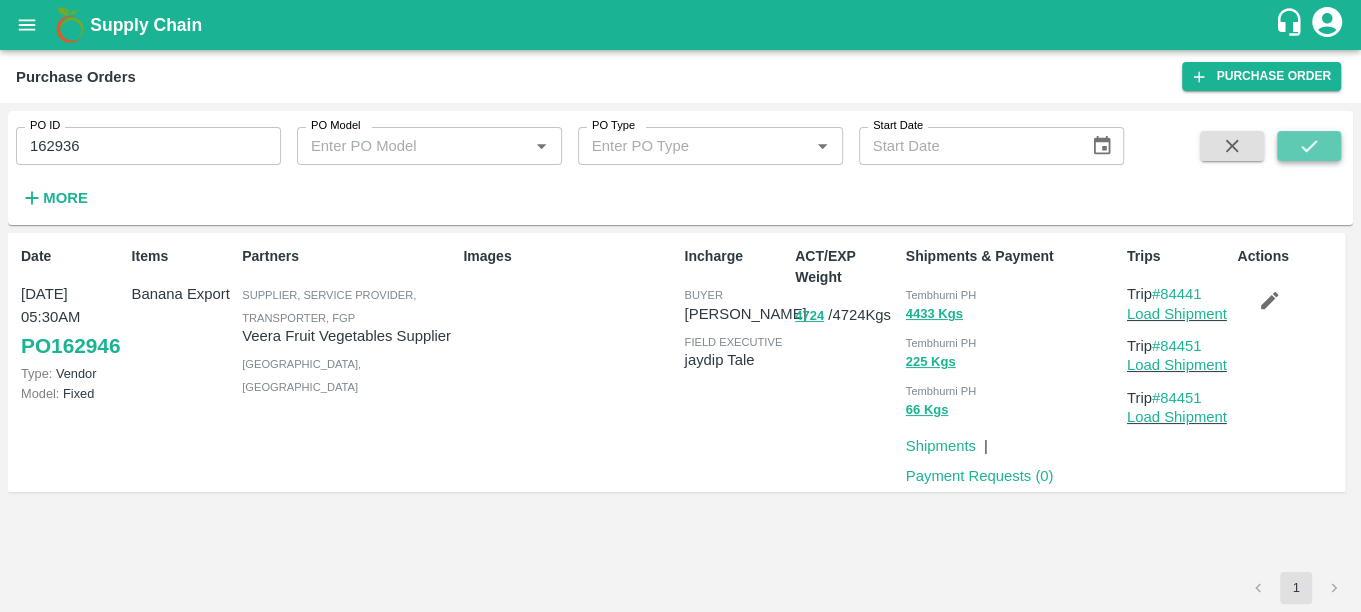click 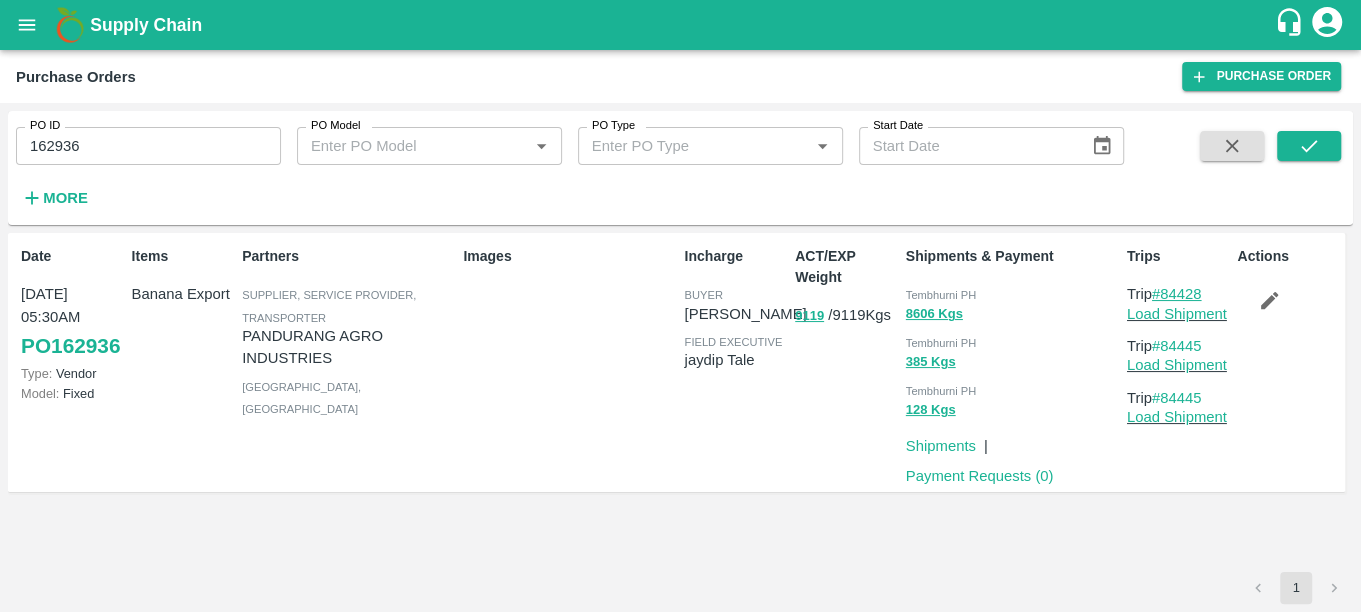 click on "#84428" at bounding box center (1177, 294) 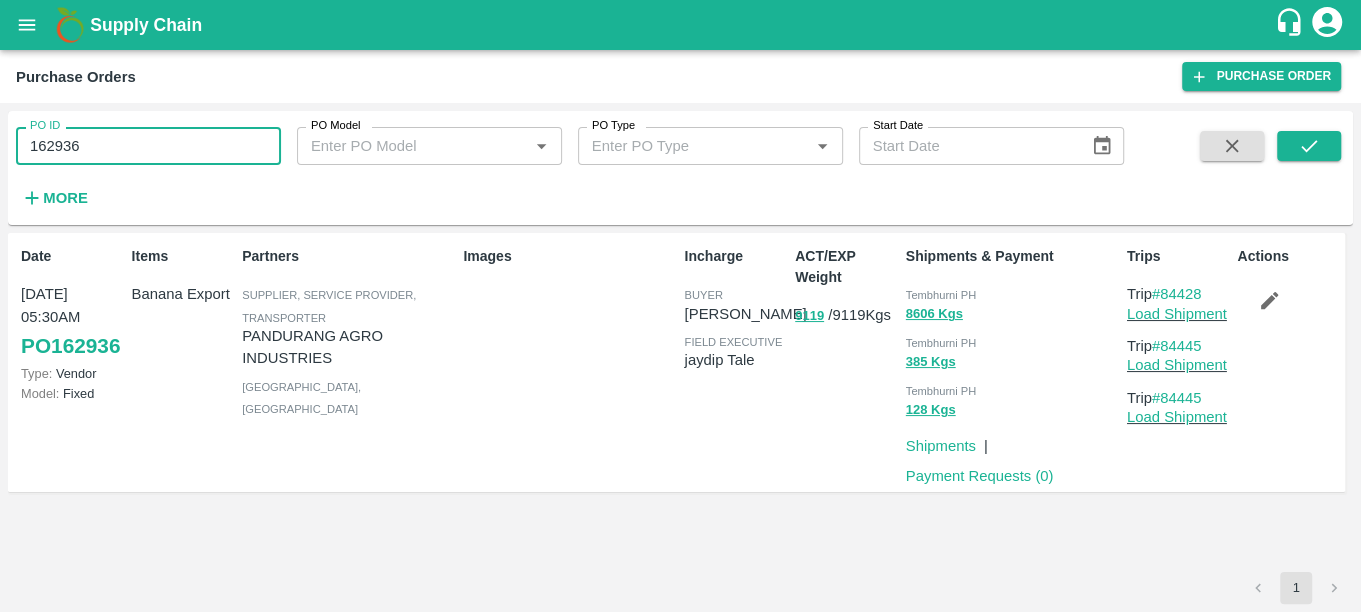 drag, startPoint x: 106, startPoint y: 145, endPoint x: -6, endPoint y: 187, distance: 119.61605 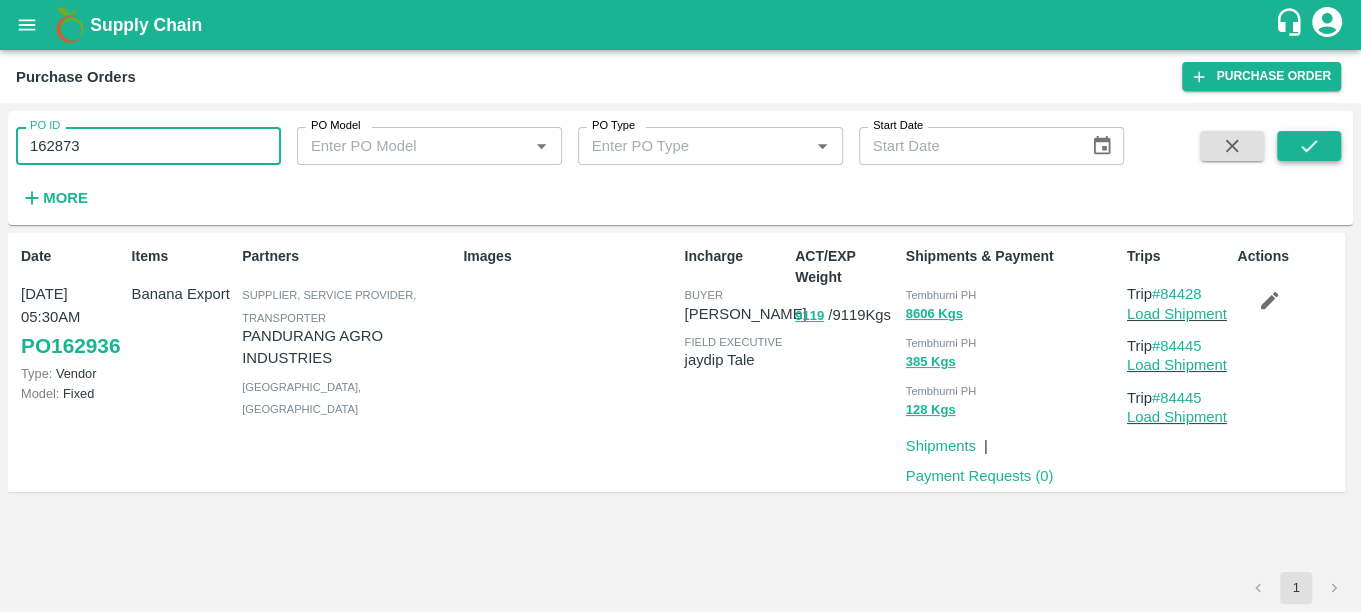 click 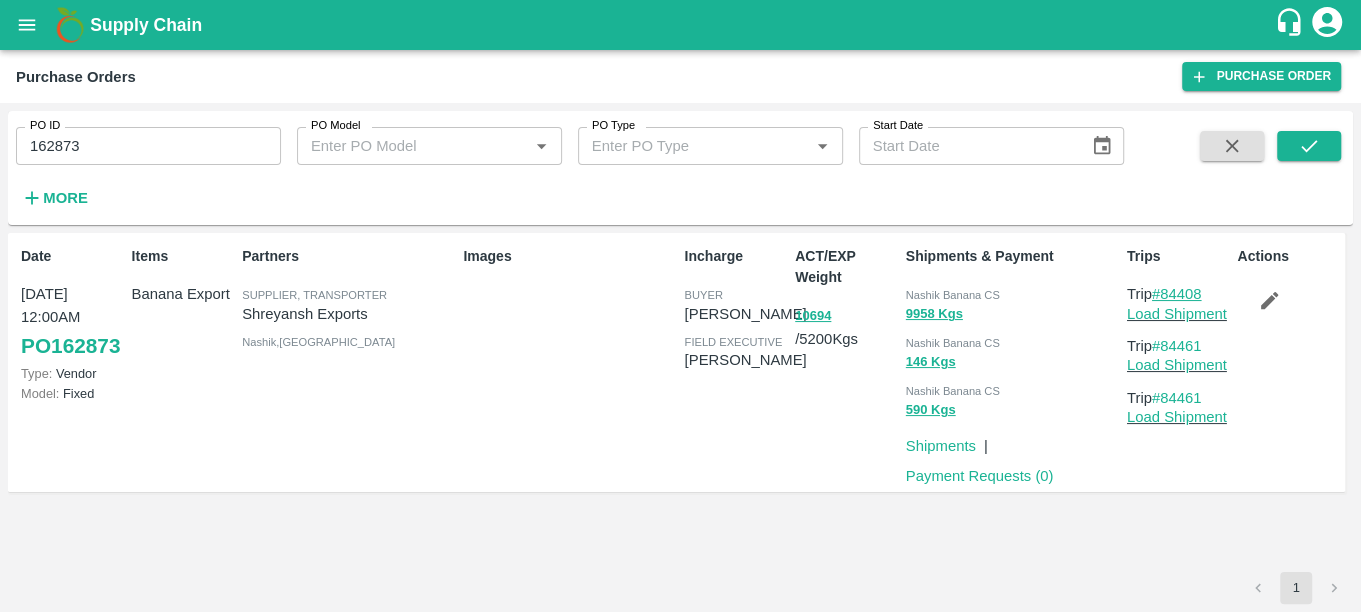 click on "#84408" at bounding box center [1177, 294] 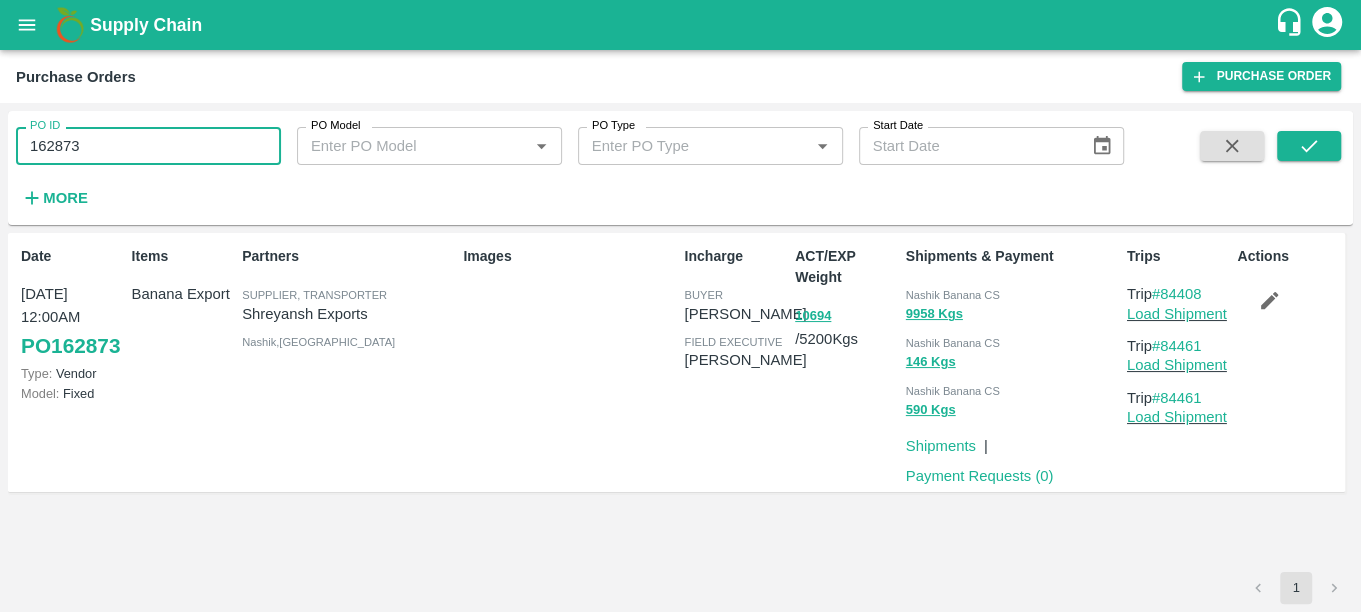 drag, startPoint x: 82, startPoint y: 144, endPoint x: -6, endPoint y: 145, distance: 88.005684 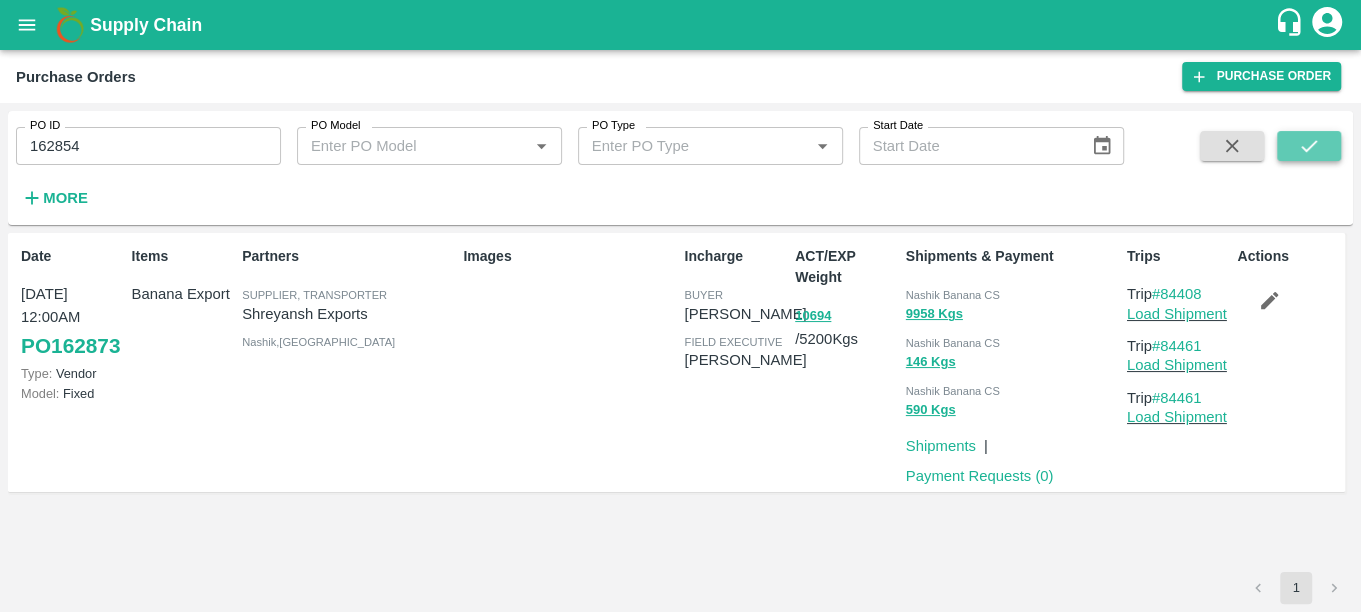 click 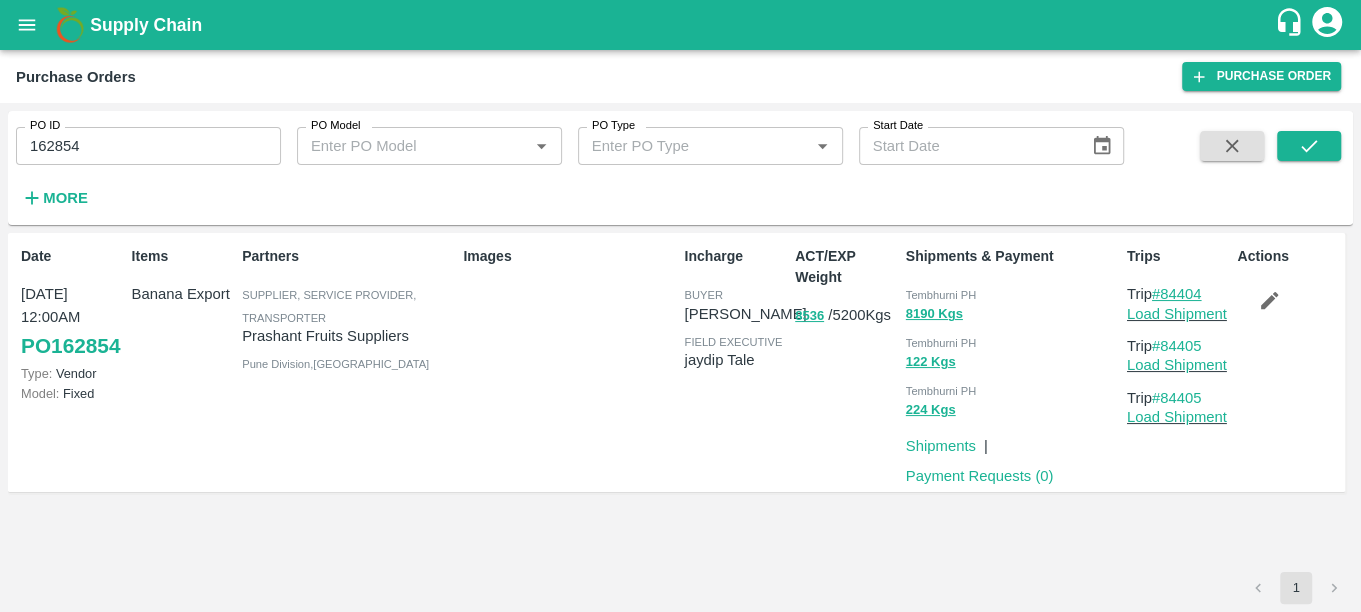 click on "#84404" at bounding box center [1177, 294] 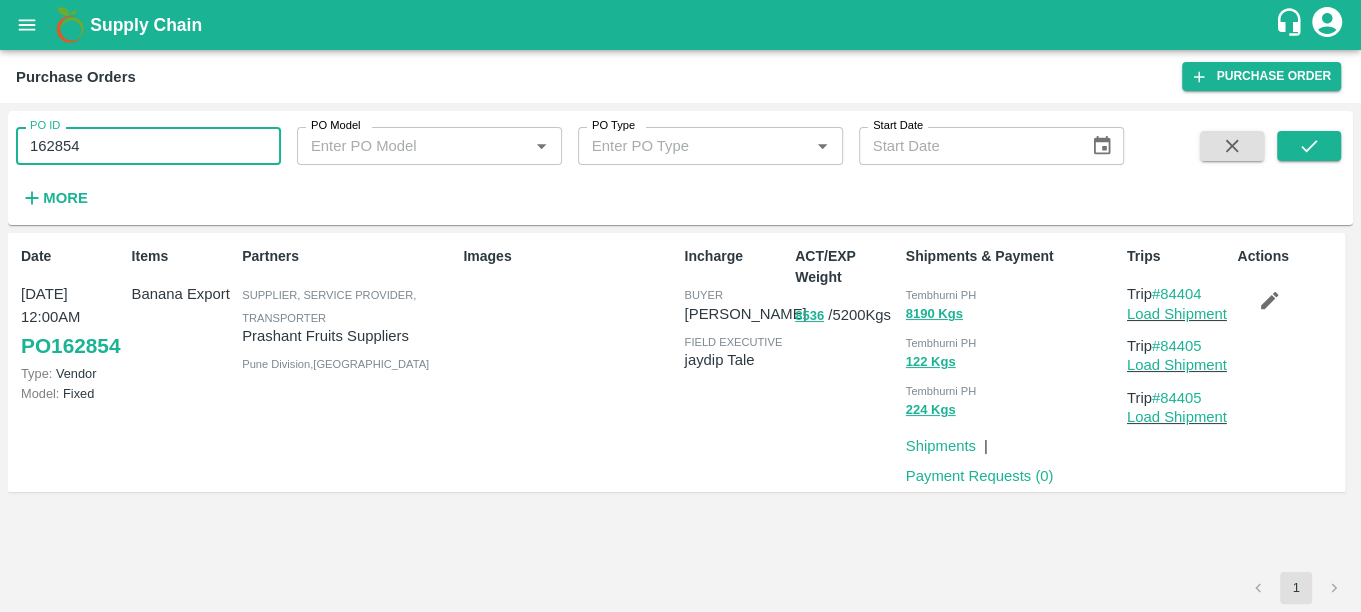 drag, startPoint x: 82, startPoint y: 136, endPoint x: -6, endPoint y: 137, distance: 88.005684 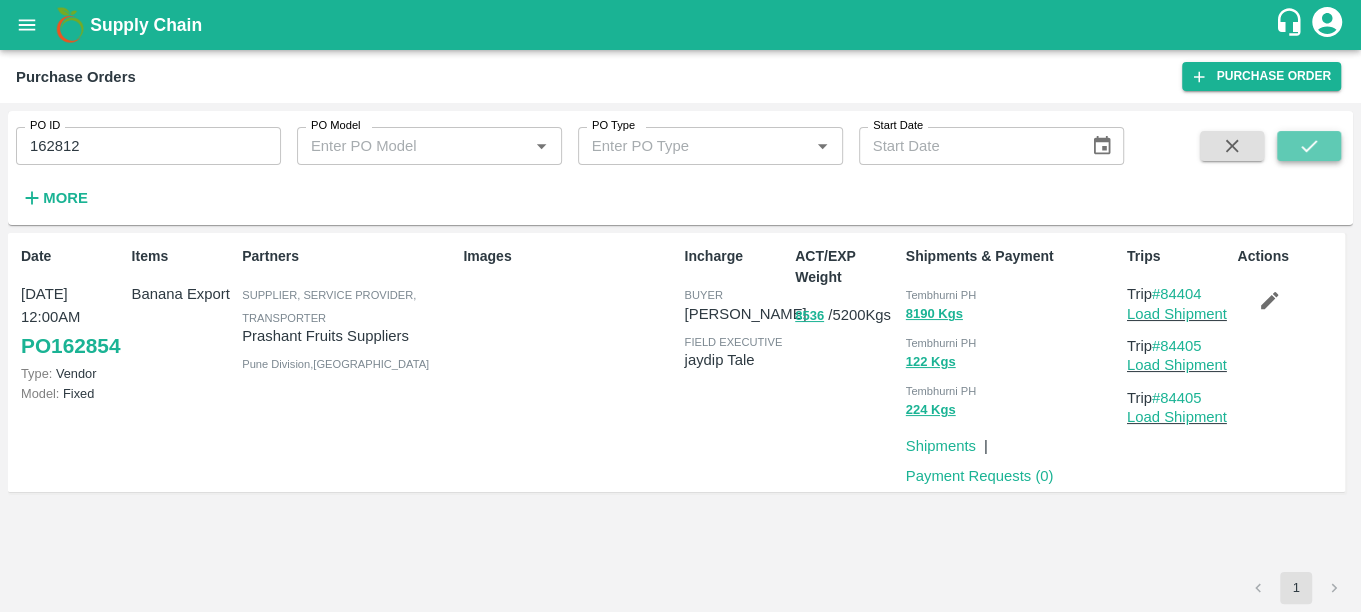 click 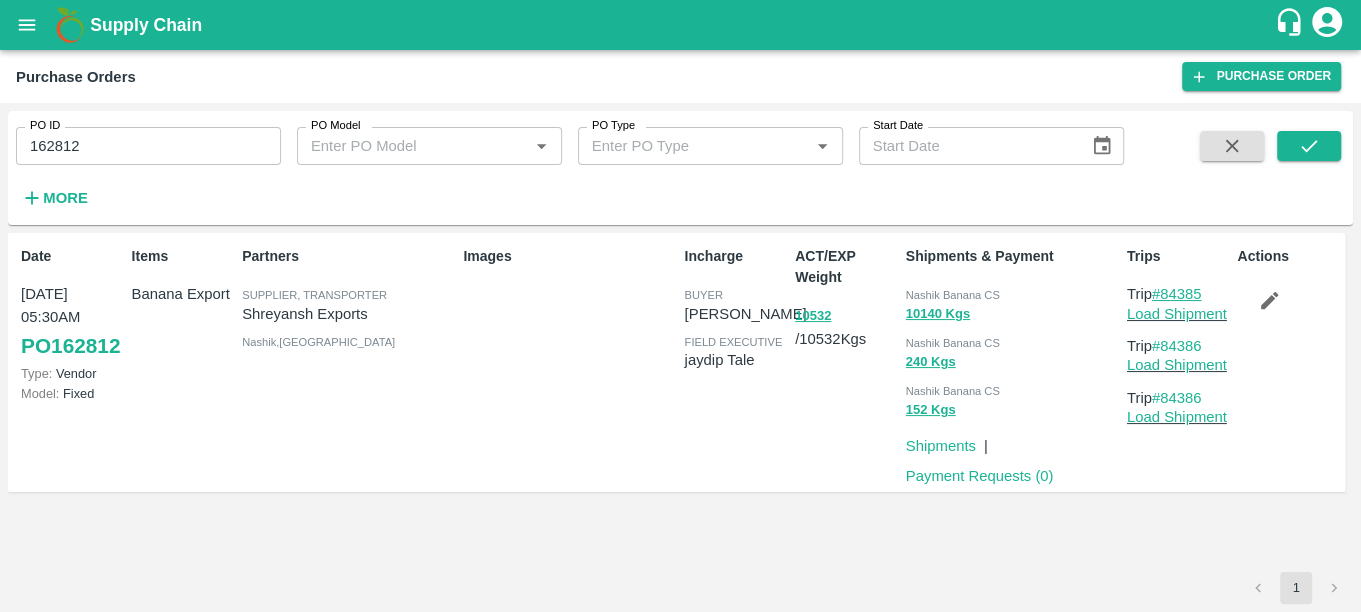 click on "#84385" at bounding box center [1177, 294] 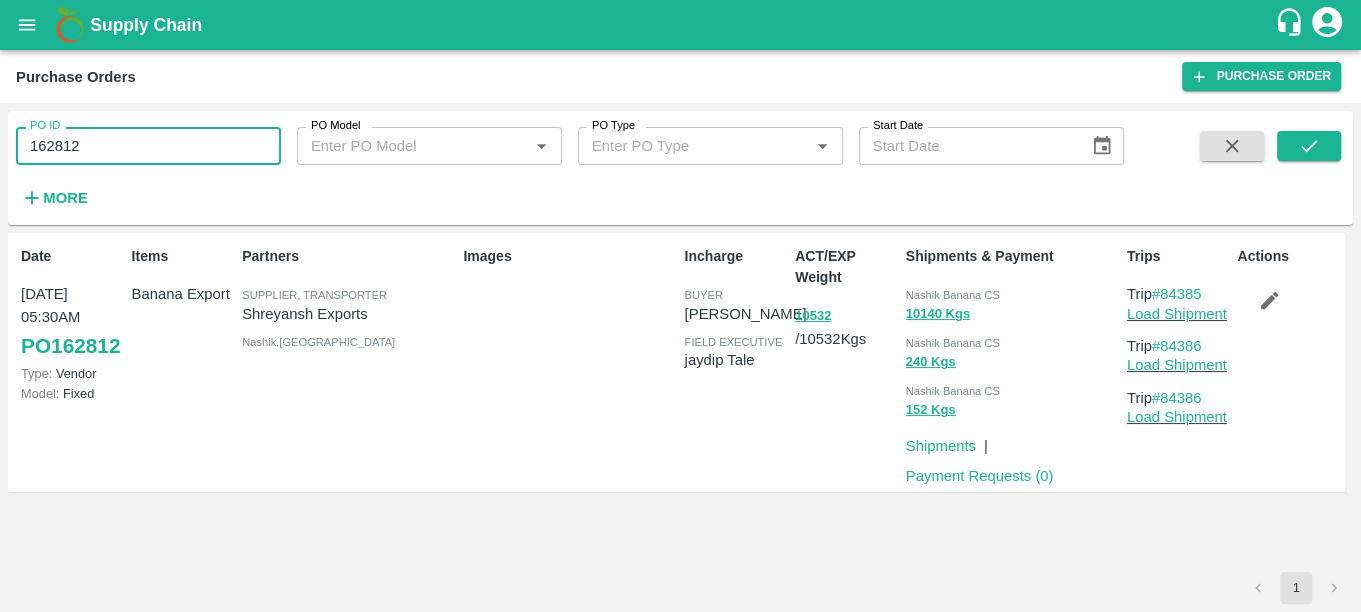 click on "162812" at bounding box center (148, 146) 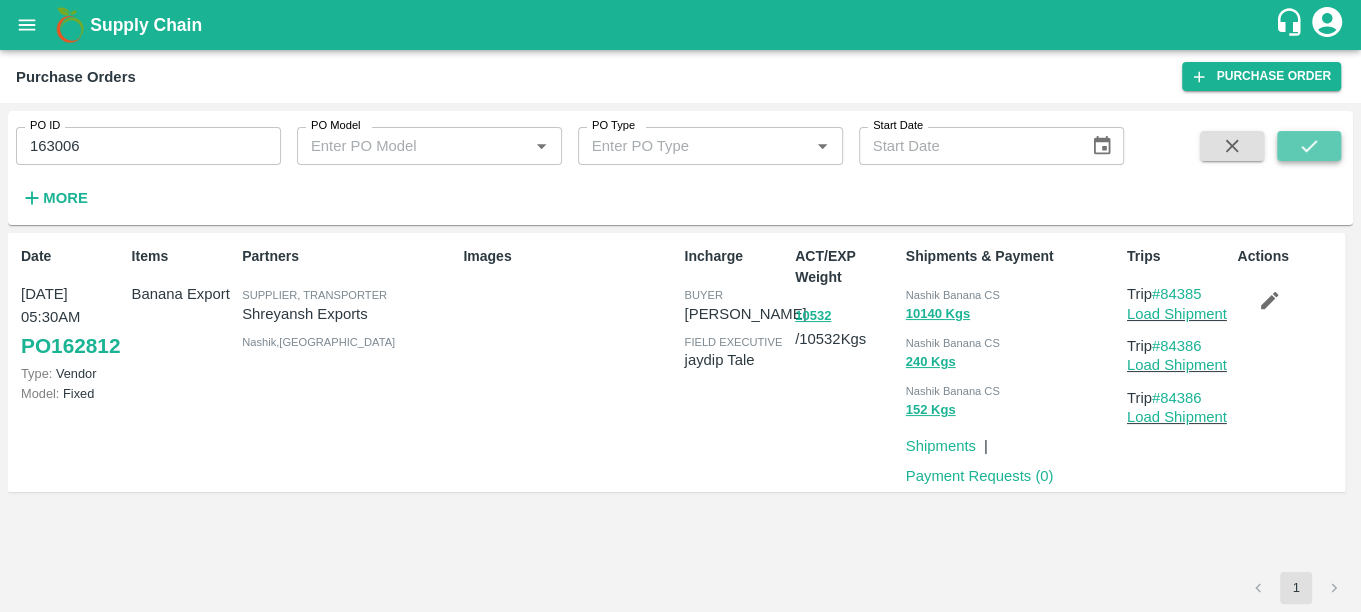 click 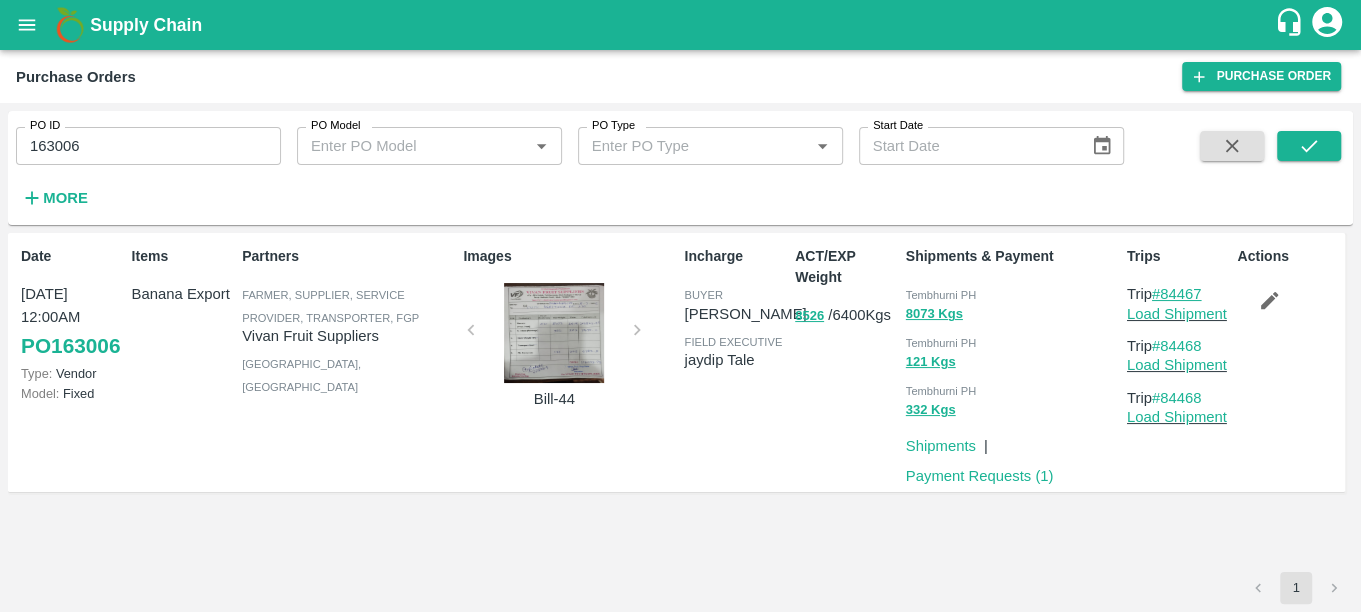 click on "#84467" at bounding box center [1177, 294] 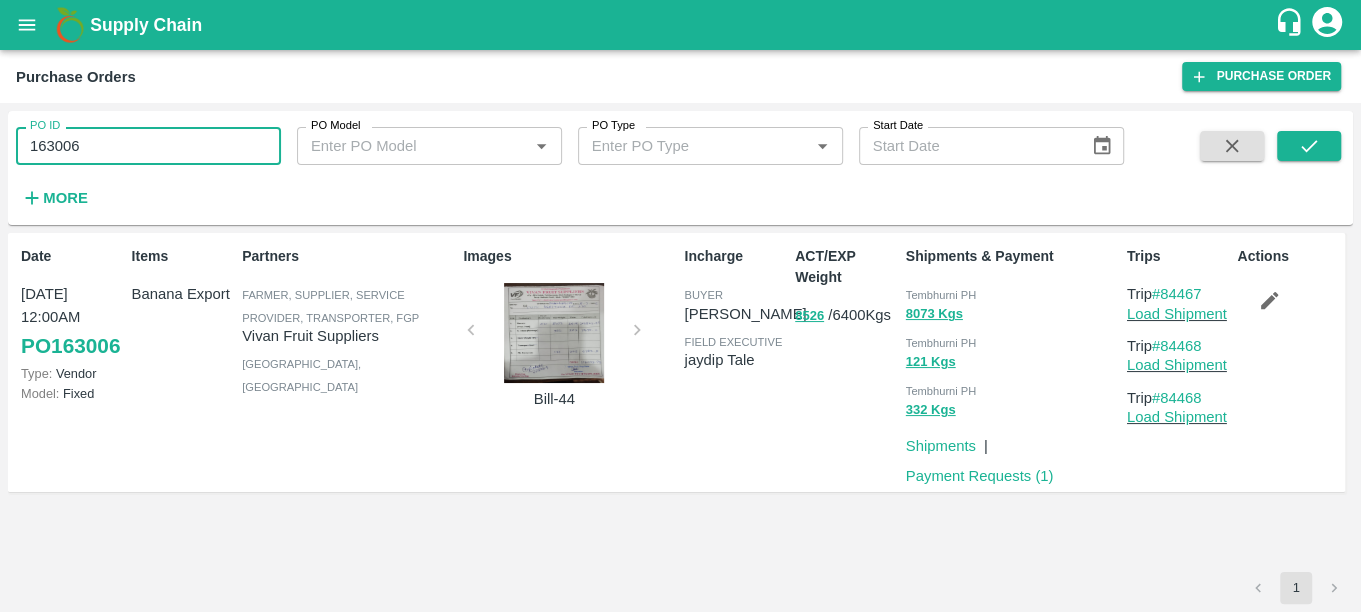 drag, startPoint x: 83, startPoint y: 149, endPoint x: 1, endPoint y: 151, distance: 82.02438 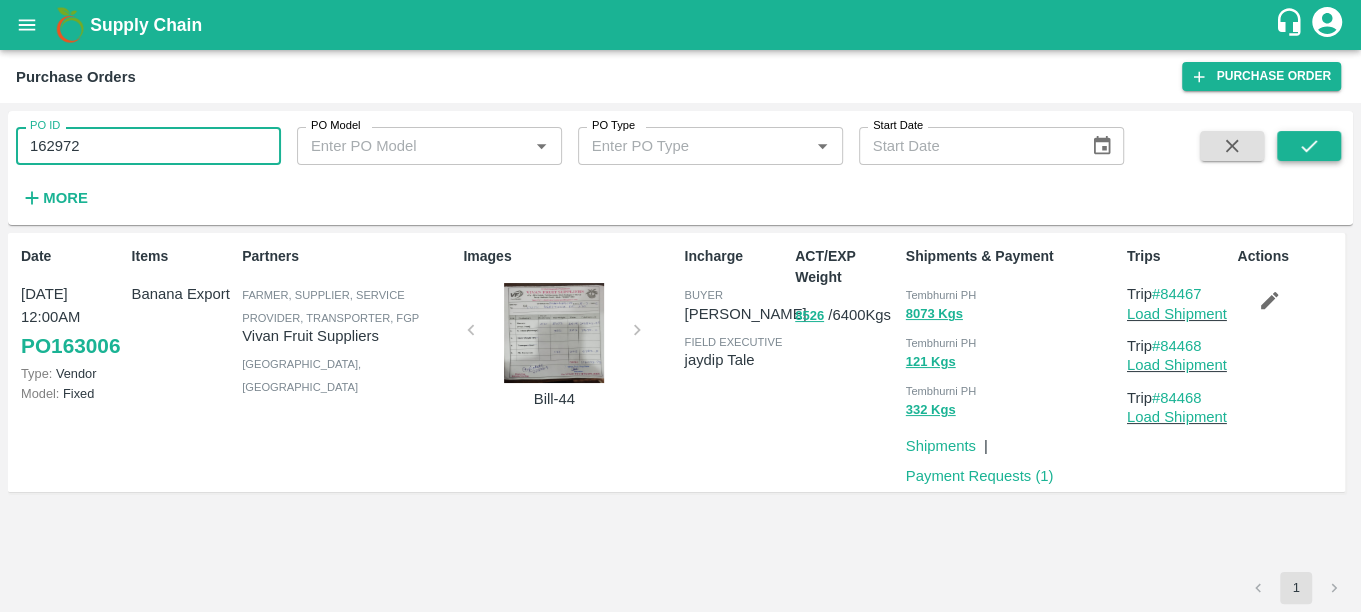 type on "162972" 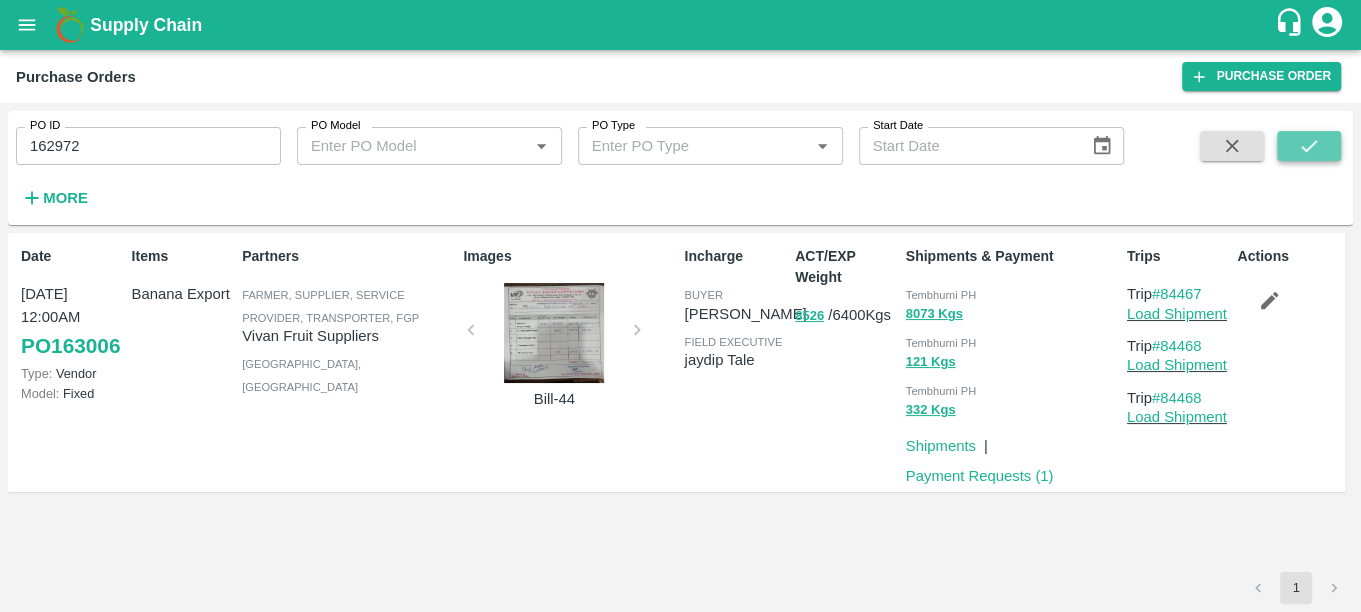 click at bounding box center (1309, 146) 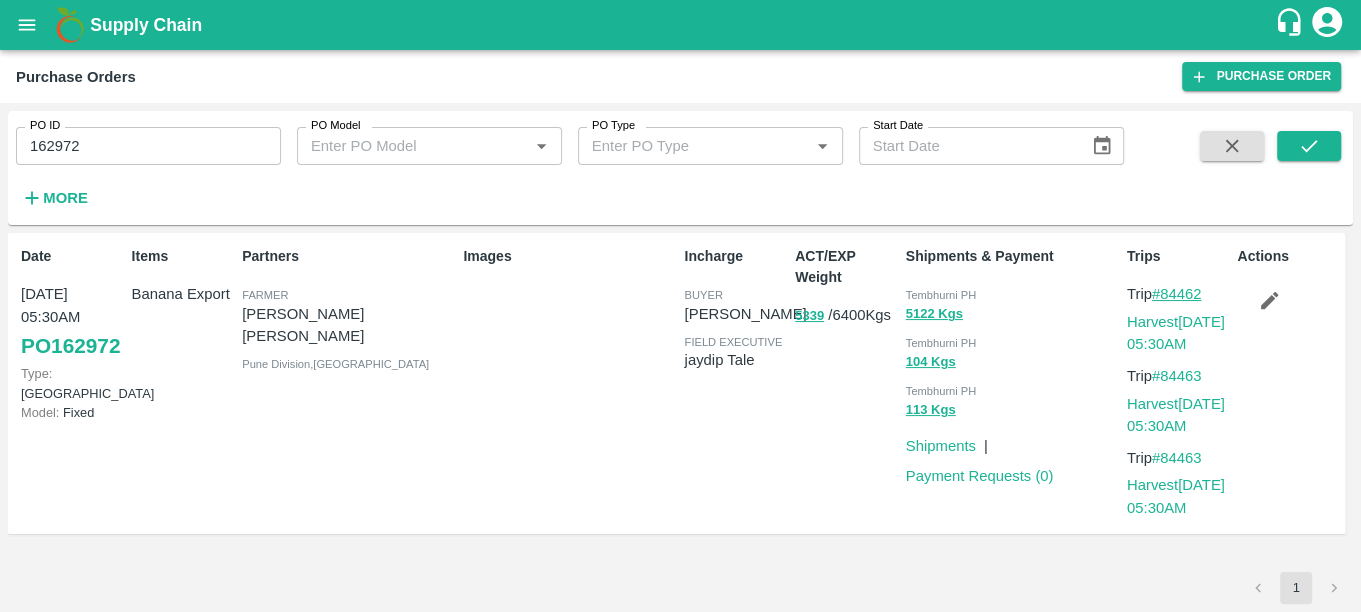 click on "#84462" at bounding box center [1177, 294] 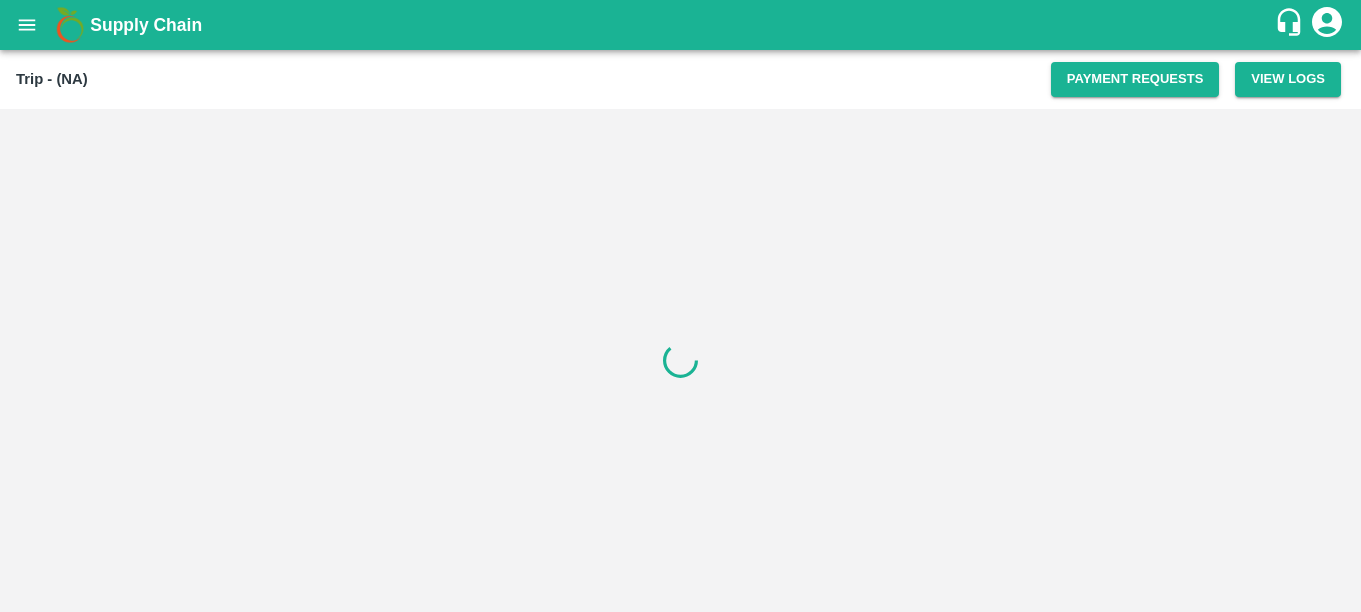 scroll, scrollTop: 0, scrollLeft: 0, axis: both 